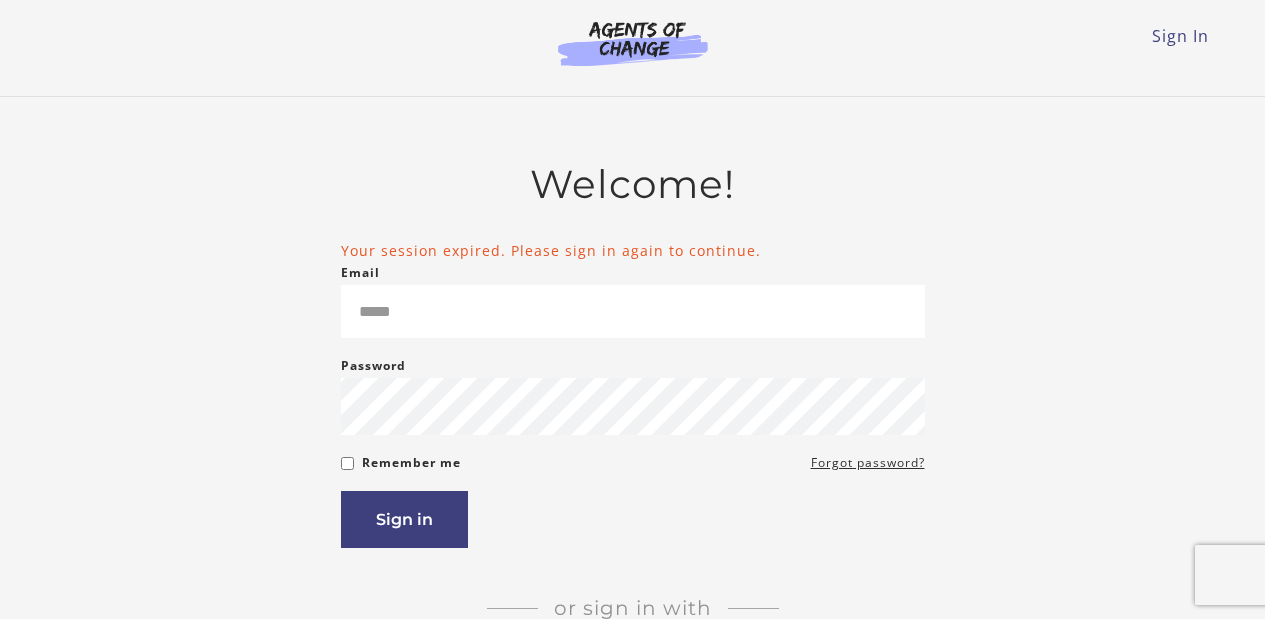 scroll, scrollTop: 0, scrollLeft: 0, axis: both 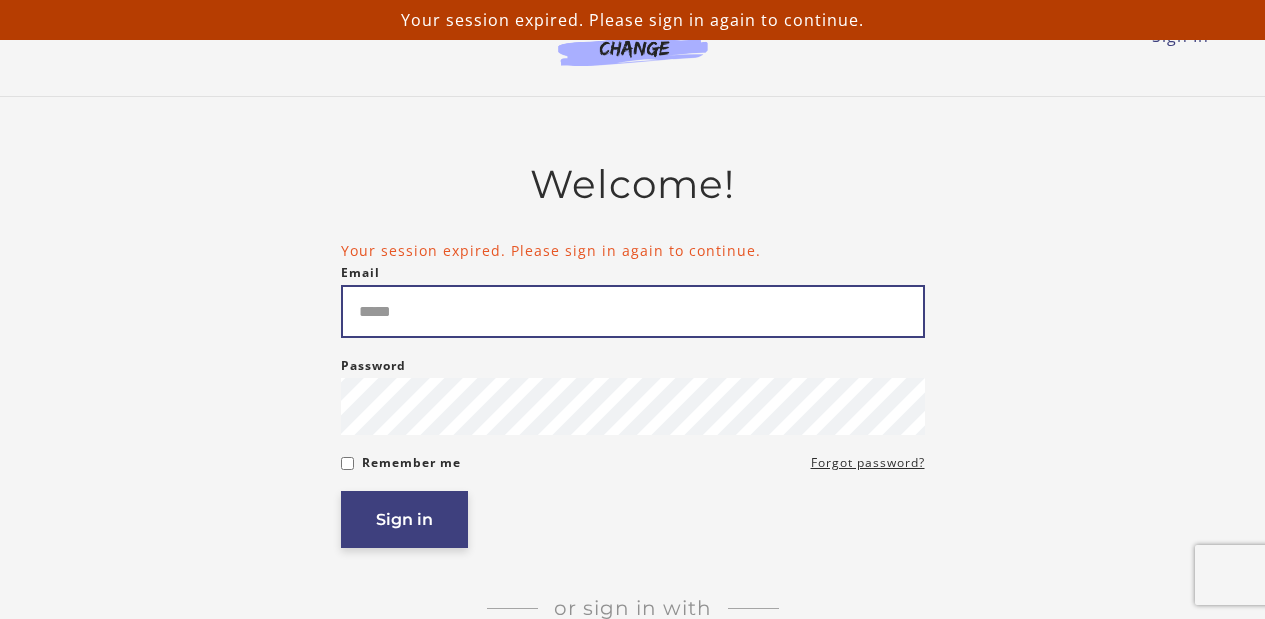 type on "**********" 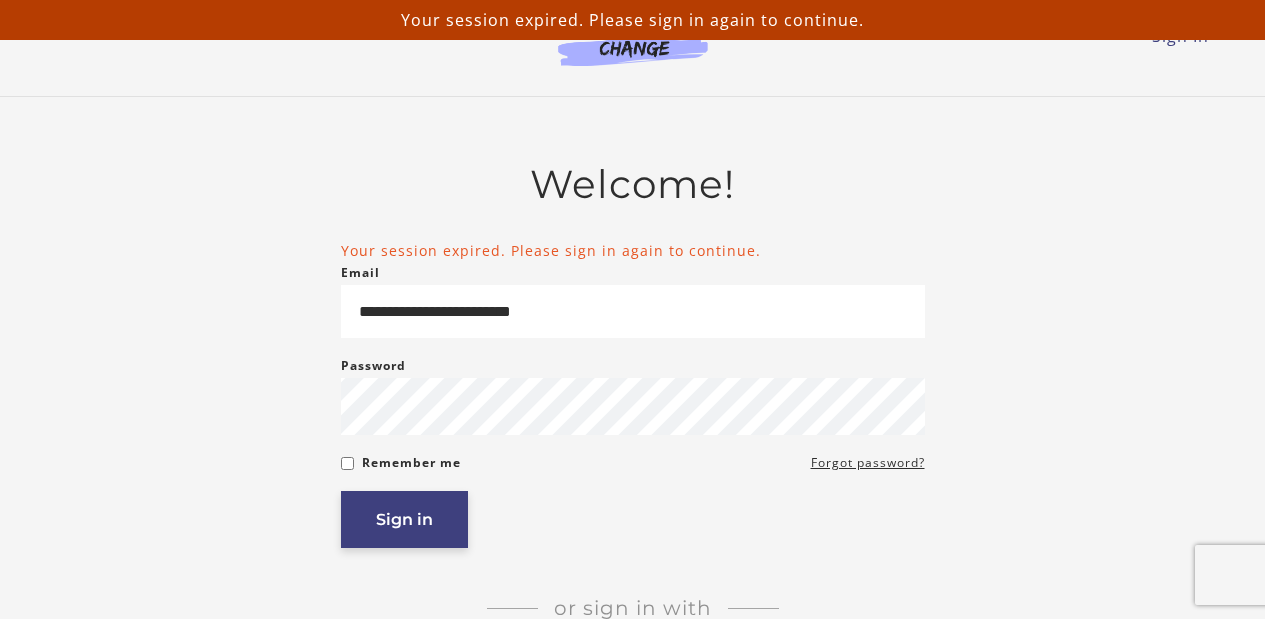 click on "Sign in" at bounding box center (404, 519) 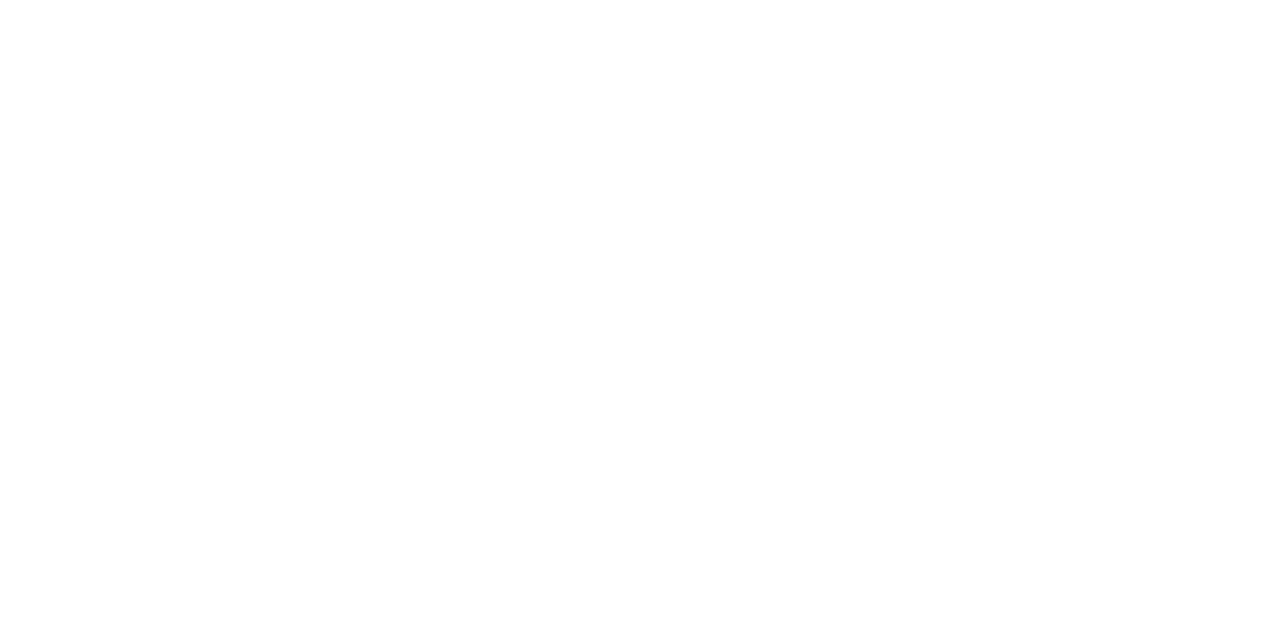 scroll, scrollTop: 0, scrollLeft: 0, axis: both 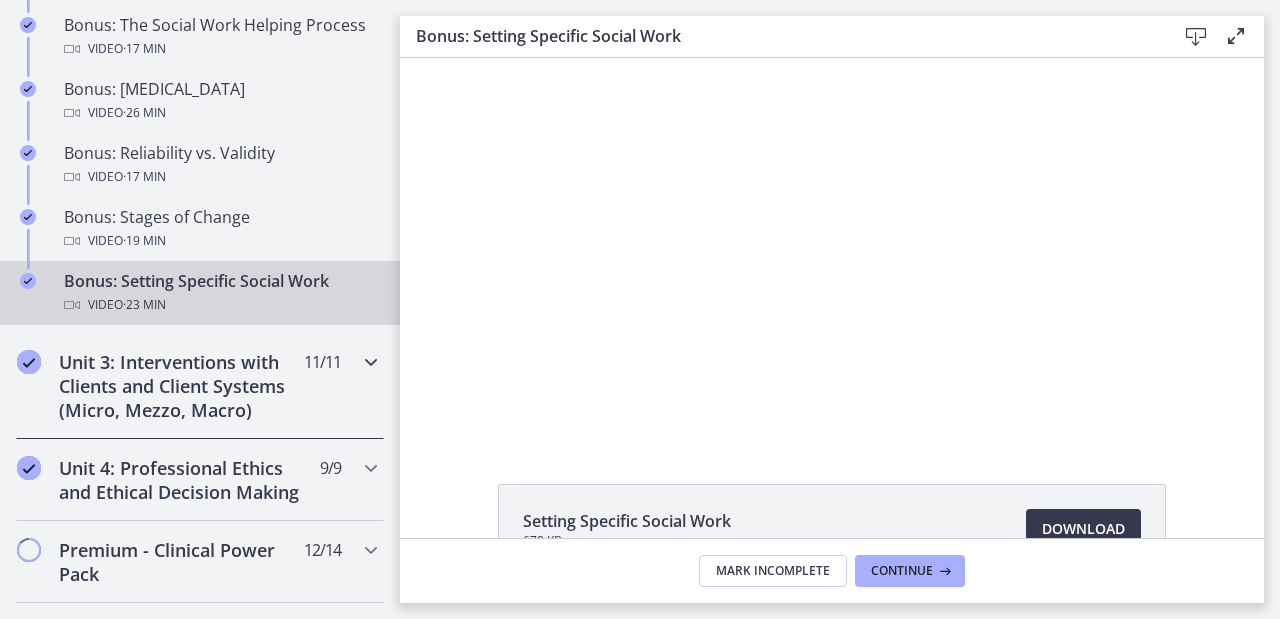 click on "Unit 3: Interventions with Clients and Client Systems (Micro, Mezzo, Macro)" at bounding box center [181, 386] 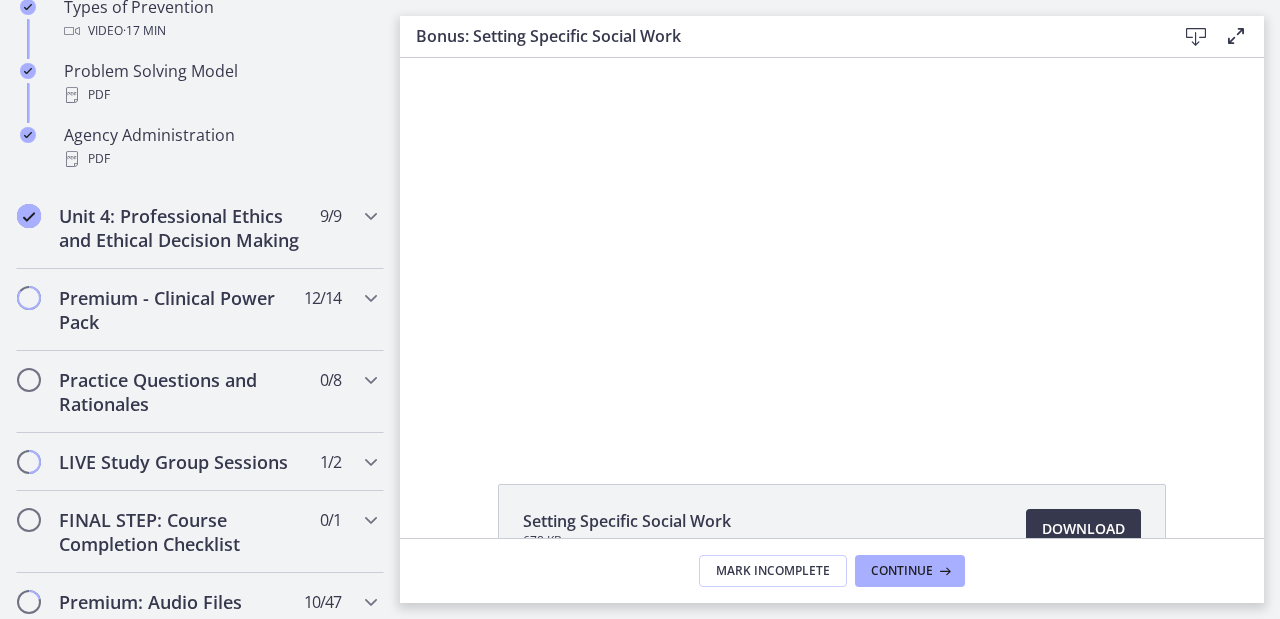 scroll, scrollTop: 1477, scrollLeft: 0, axis: vertical 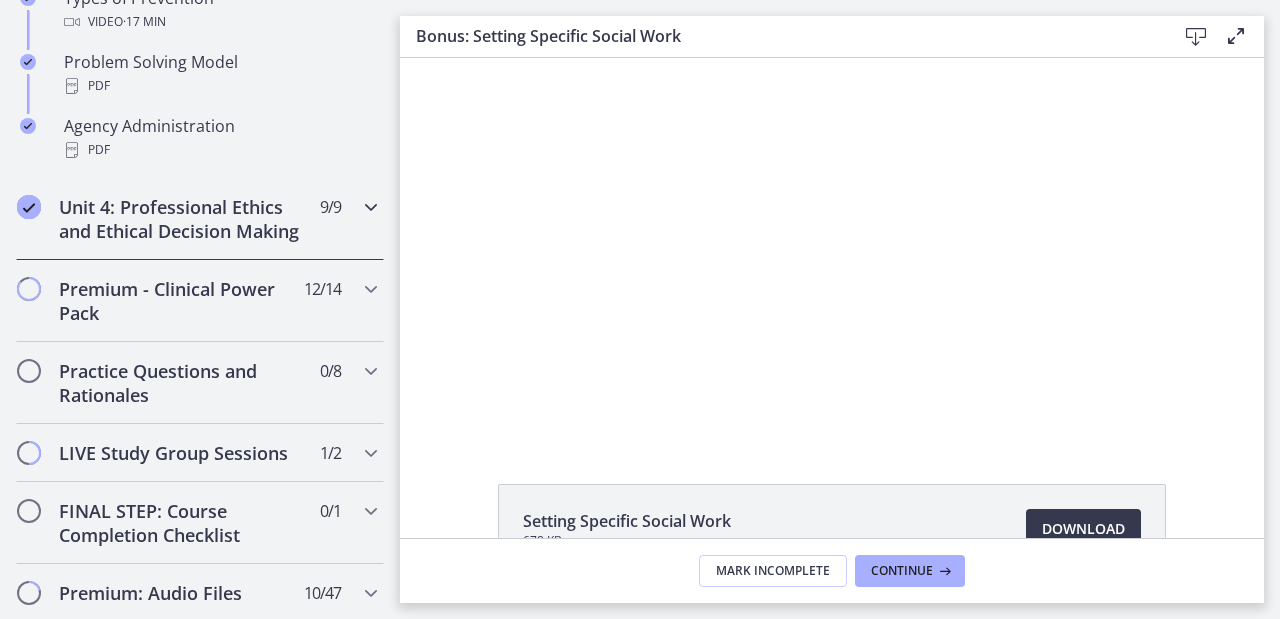 click on "Unit 4: Professional Ethics and Ethical Decision Making" at bounding box center [181, 219] 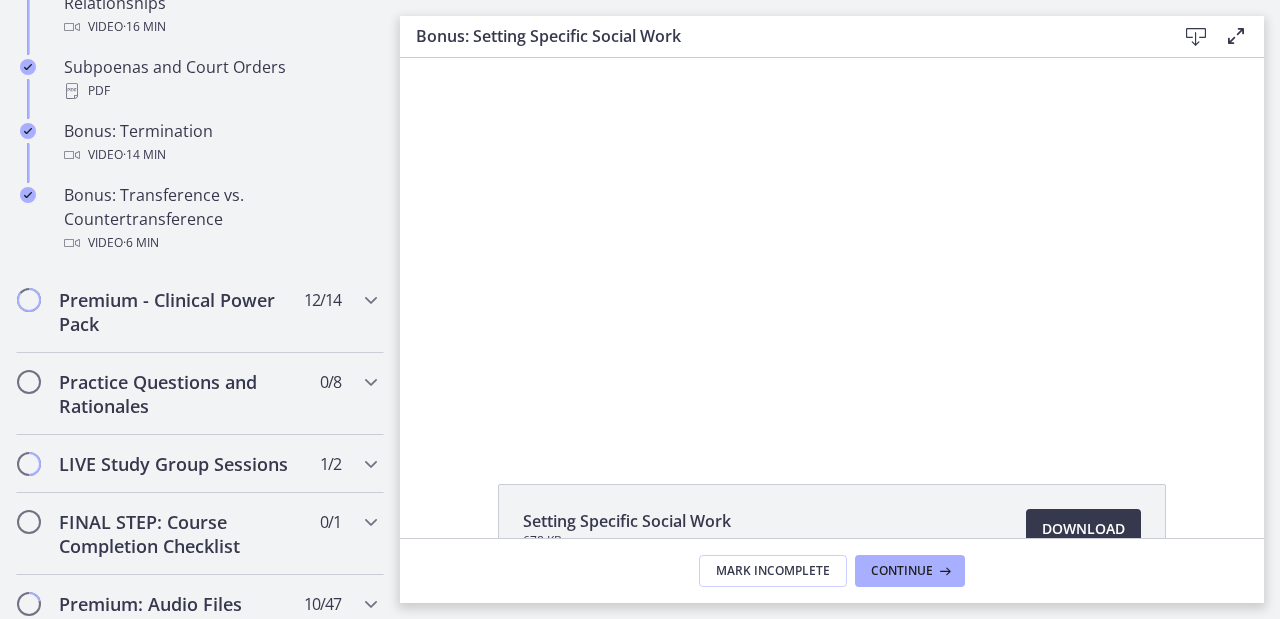 scroll, scrollTop: 1344, scrollLeft: 0, axis: vertical 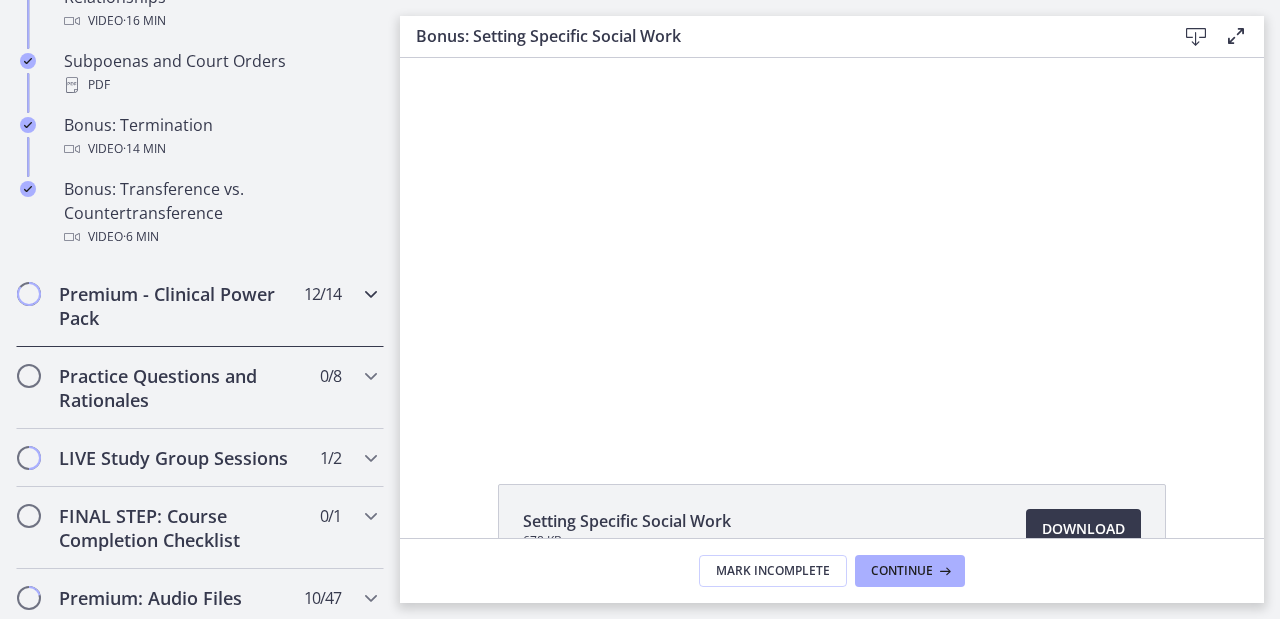 click on "Premium - Clinical Power Pack" at bounding box center [181, 306] 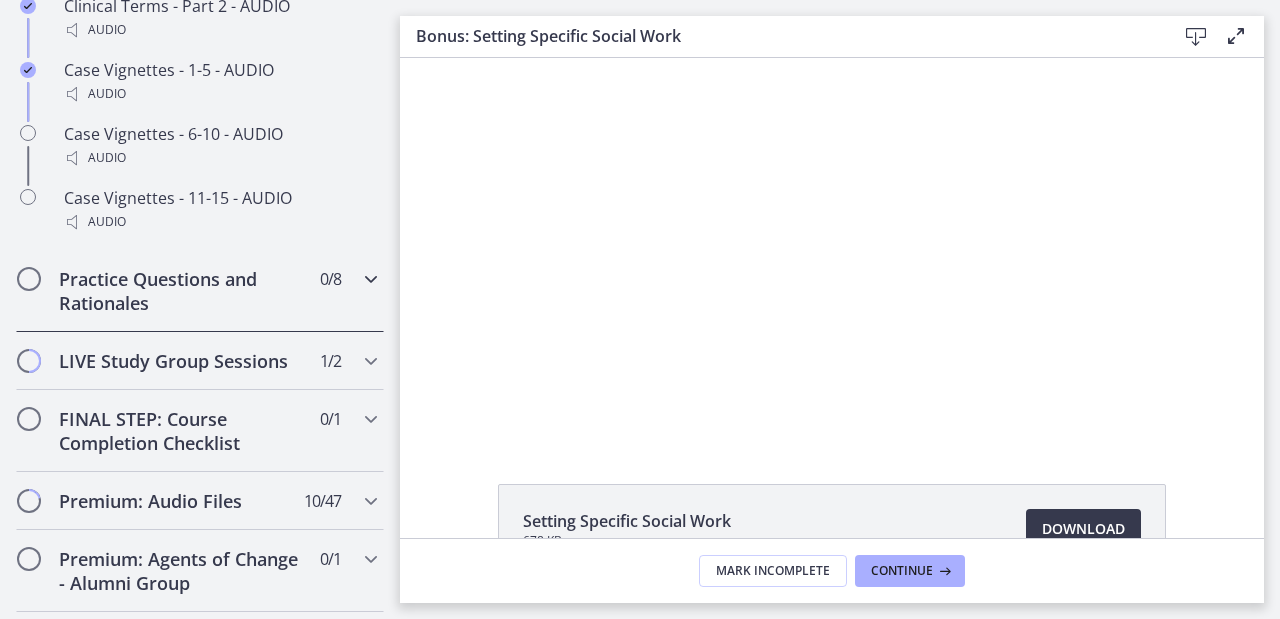 click on "Practice Questions and Rationales" at bounding box center [181, 291] 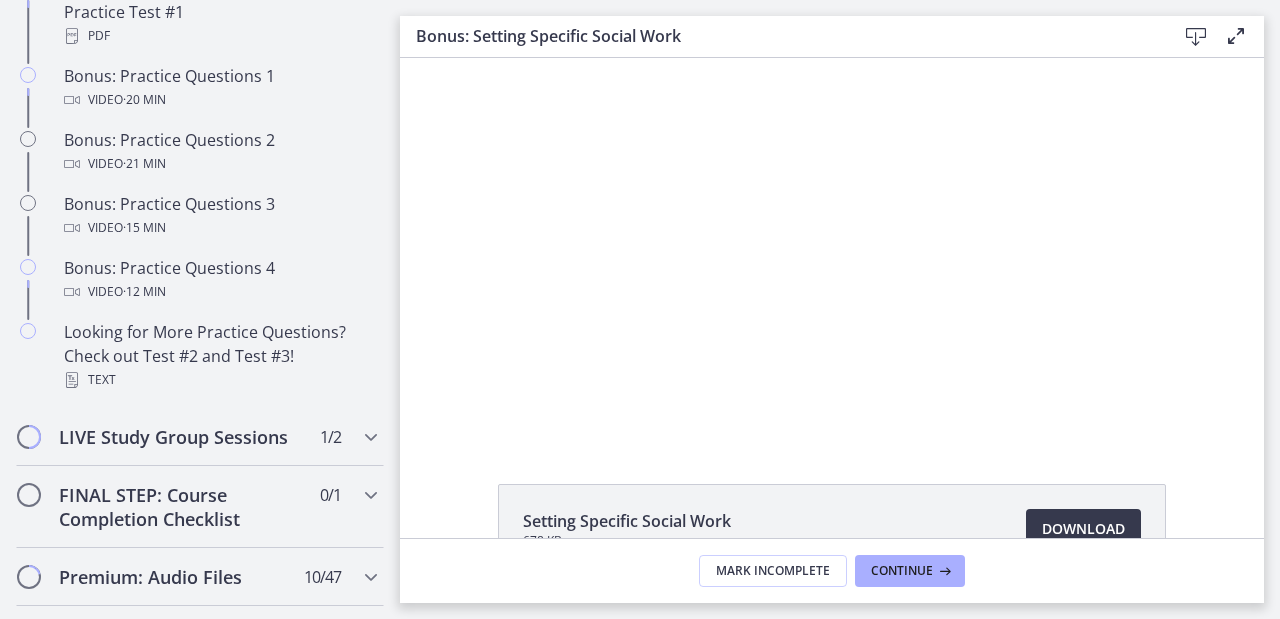 scroll, scrollTop: 1323, scrollLeft: 0, axis: vertical 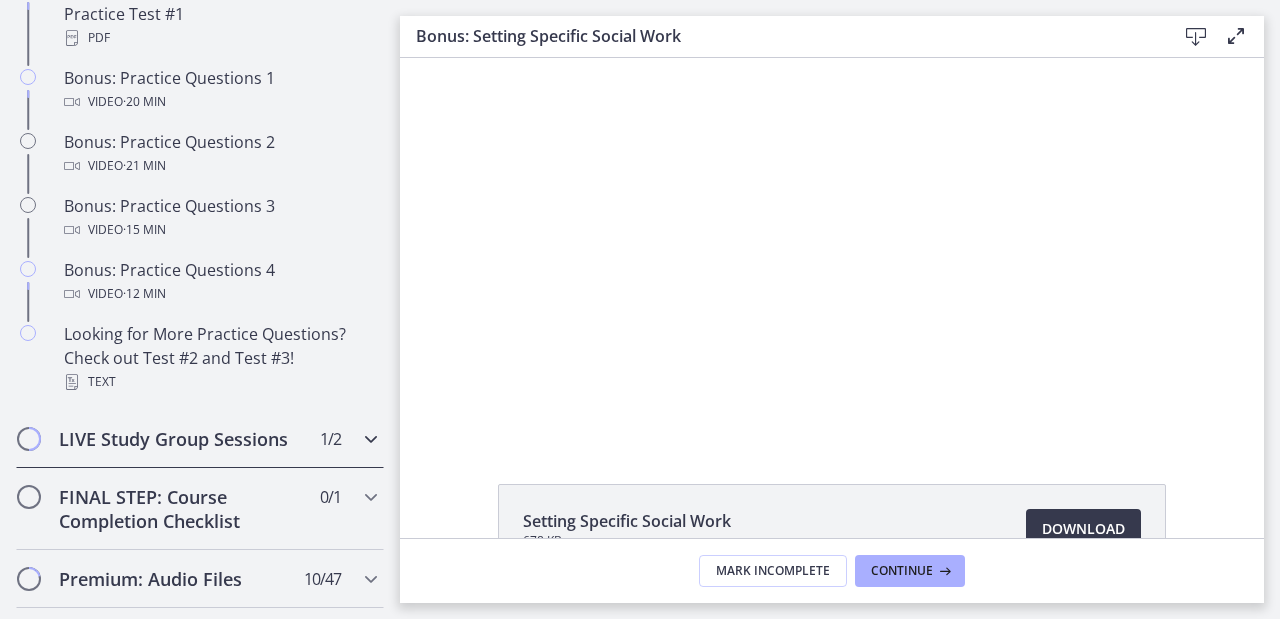 click on "LIVE Study Group Sessions" at bounding box center [181, 439] 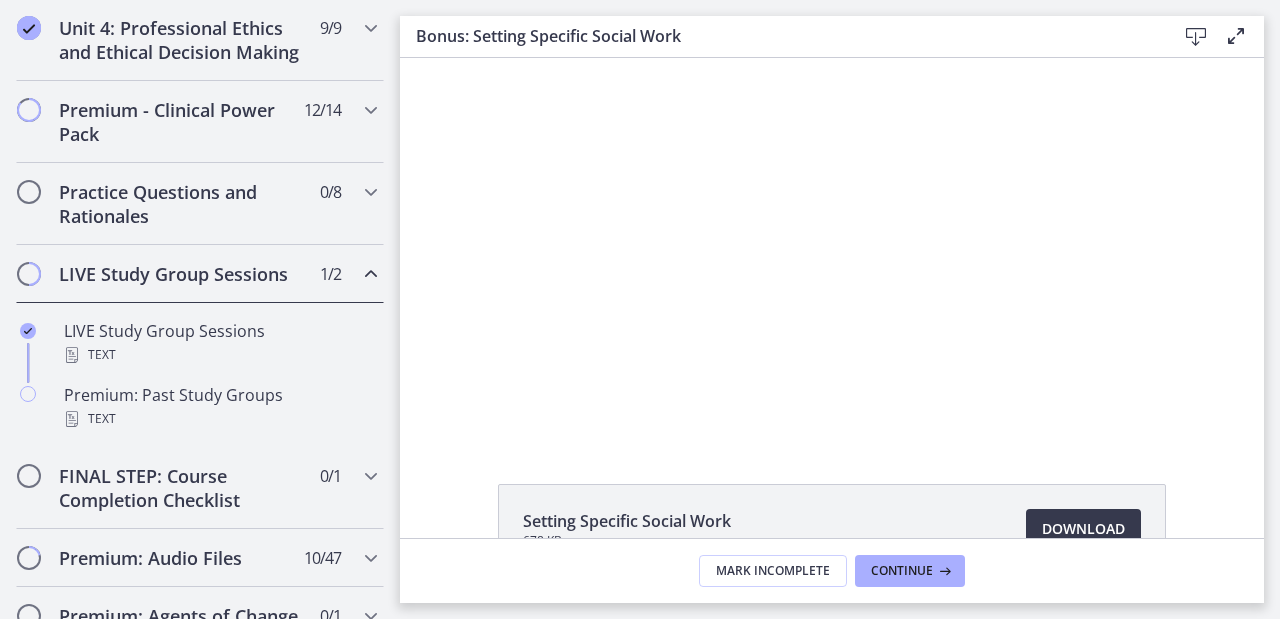 scroll, scrollTop: 891, scrollLeft: 0, axis: vertical 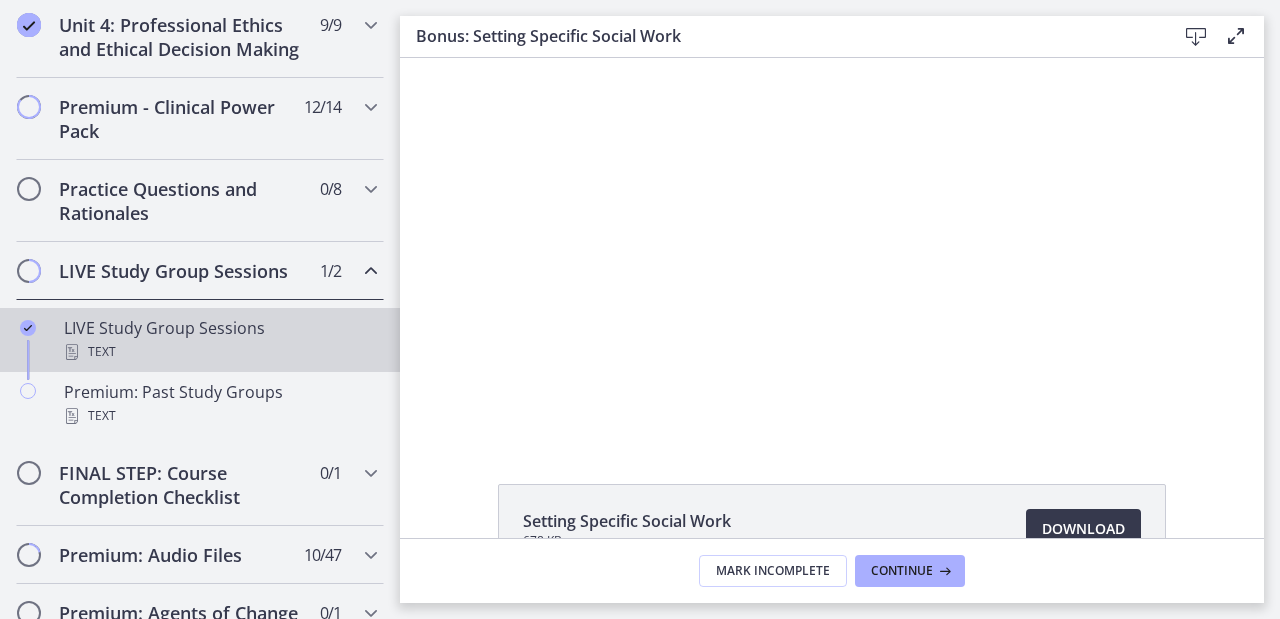 click on "Text" at bounding box center [220, 352] 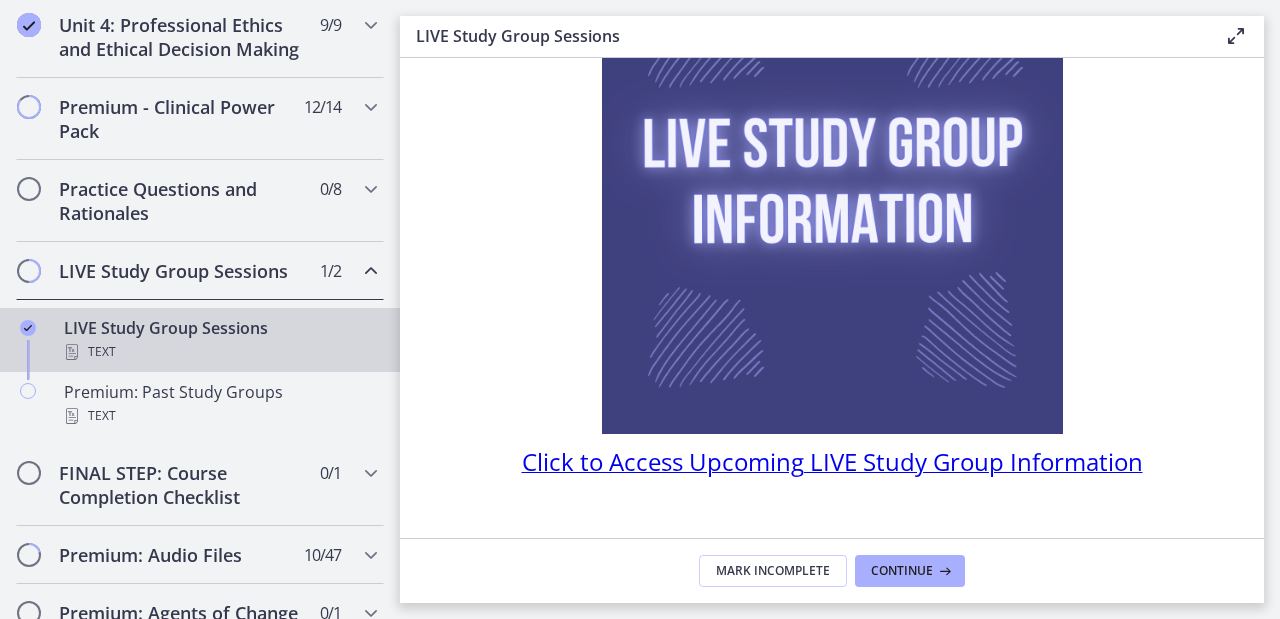 scroll, scrollTop: 246, scrollLeft: 0, axis: vertical 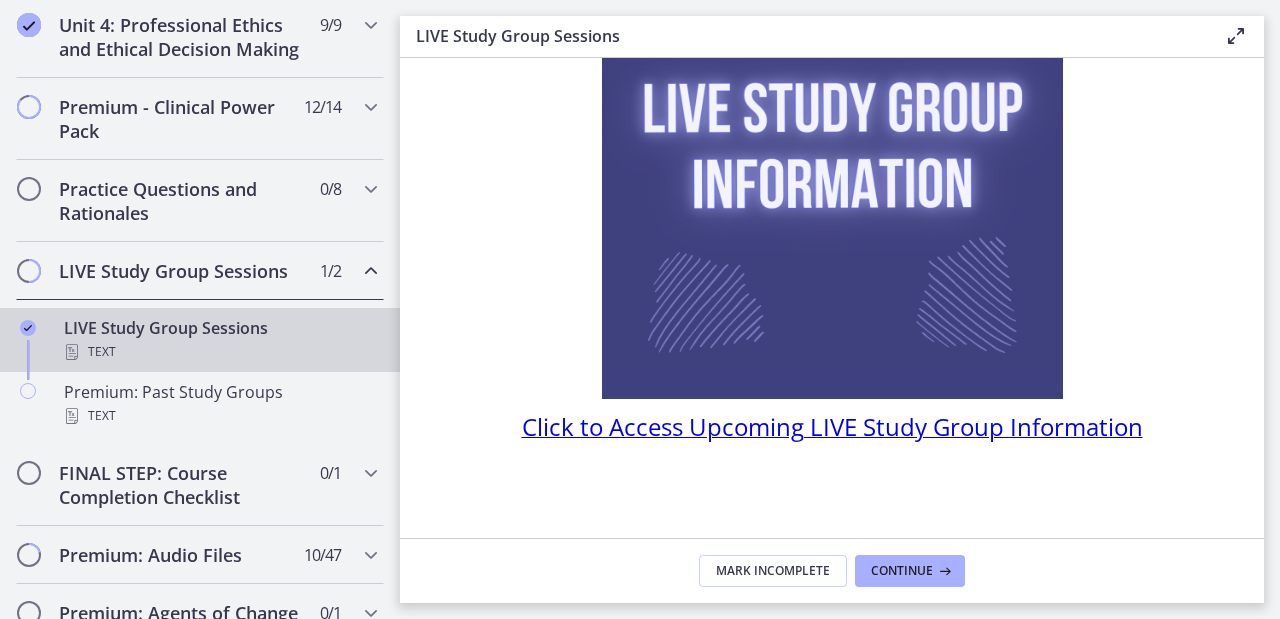 click on "Click to Access Upcoming LIVE Study Group Information" at bounding box center (832, 426) 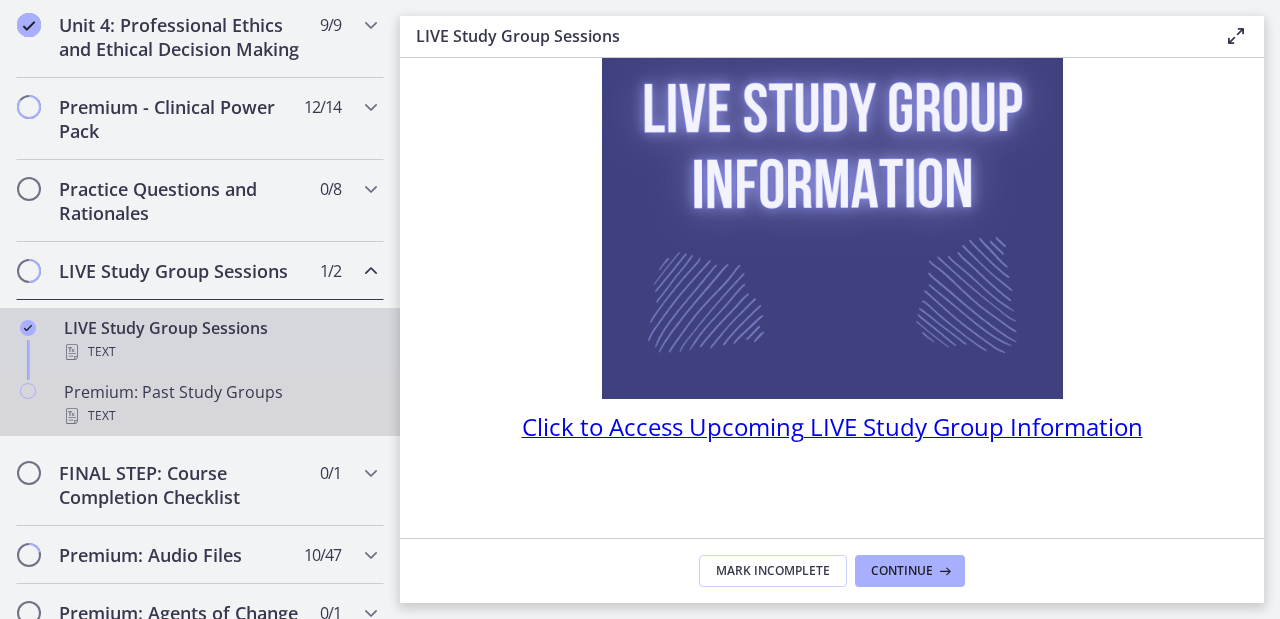 click on "Premium: Past Study Groups
Text" at bounding box center [220, 404] 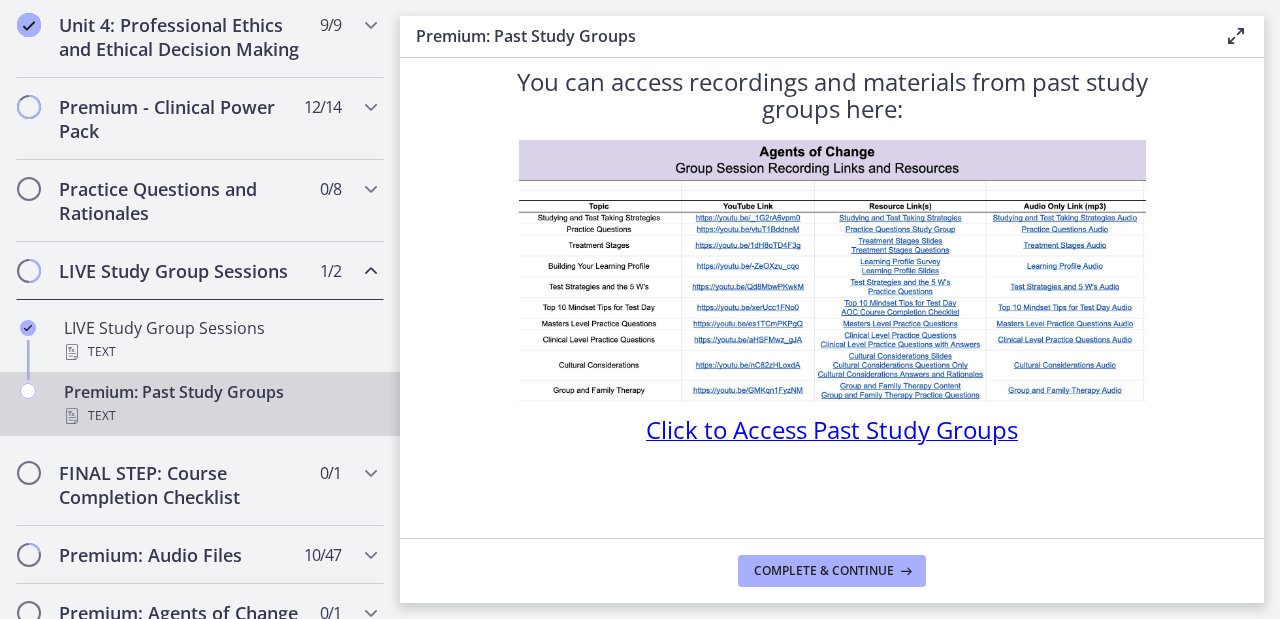 scroll, scrollTop: 47, scrollLeft: 0, axis: vertical 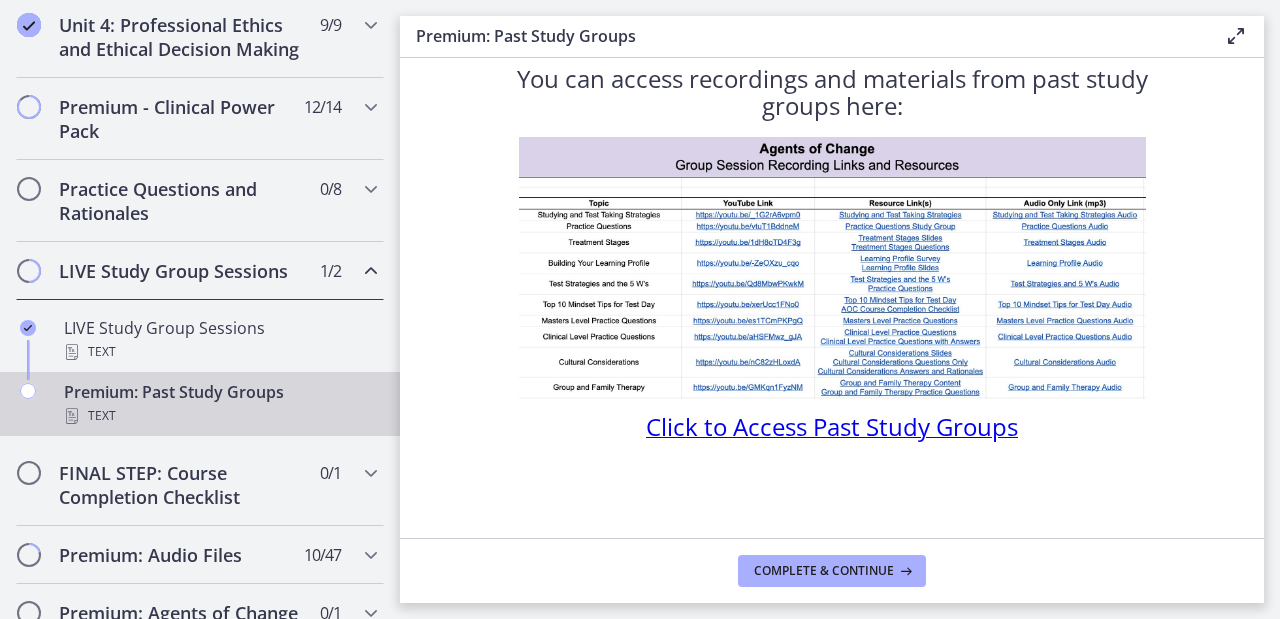 click on "Click to Access Past Study Groups" at bounding box center (832, 426) 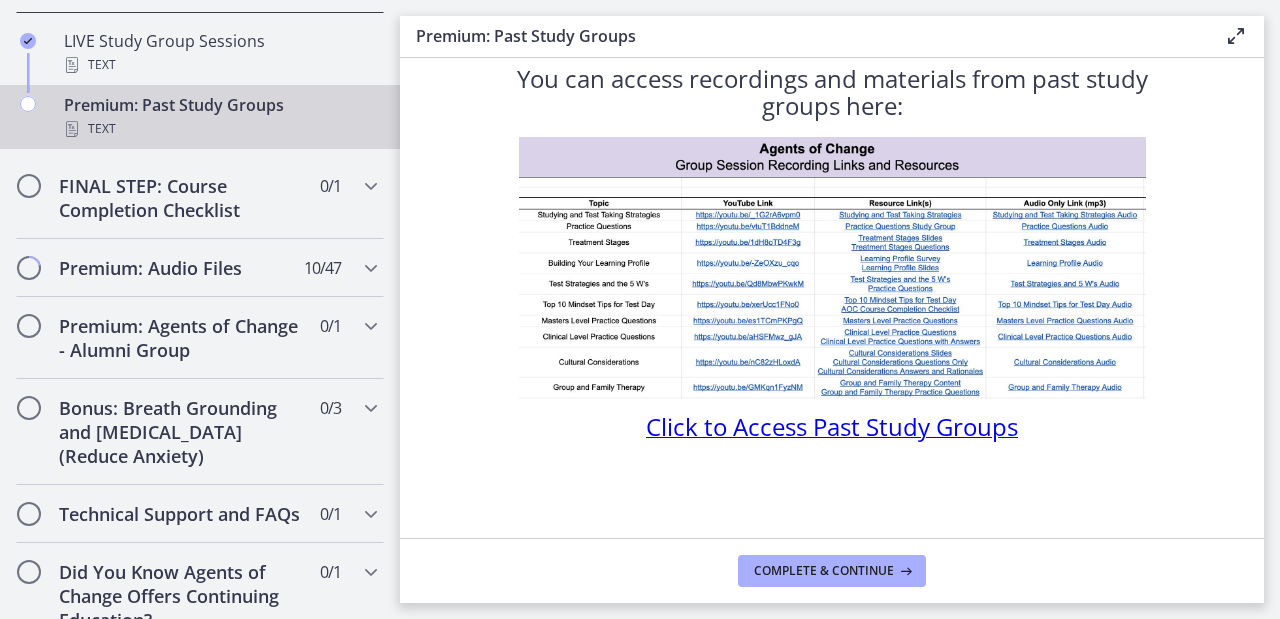 scroll, scrollTop: 1184, scrollLeft: 0, axis: vertical 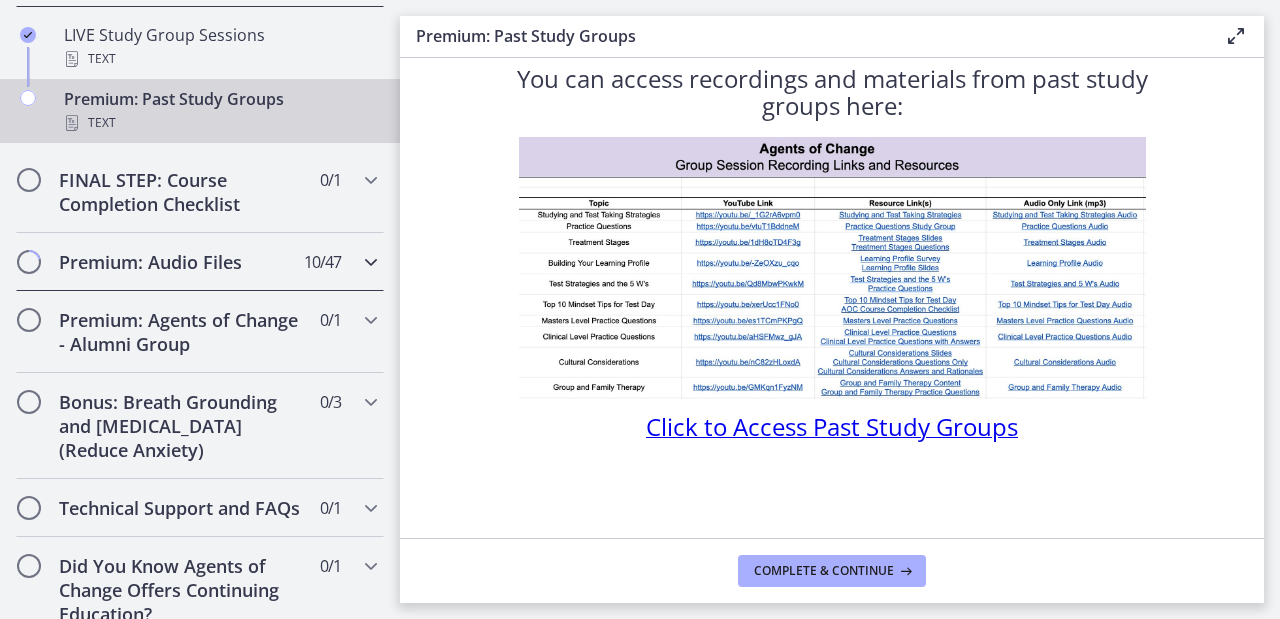 click on "Premium: Audio Files" at bounding box center (181, 262) 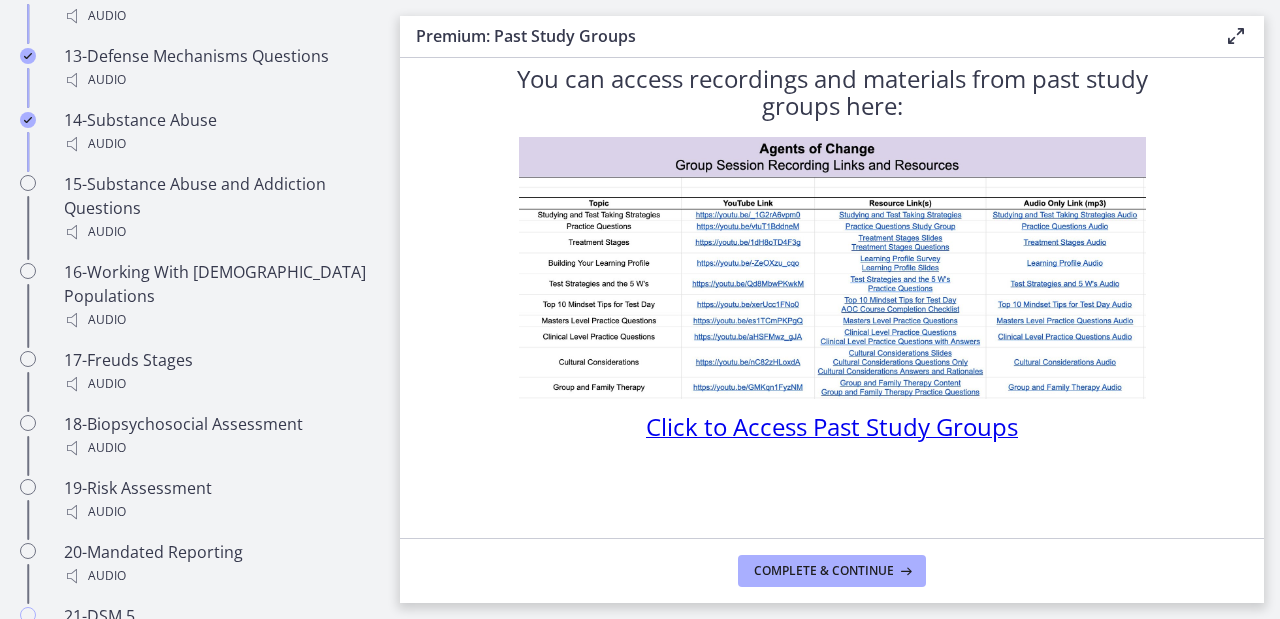 scroll, scrollTop: 2101, scrollLeft: 0, axis: vertical 